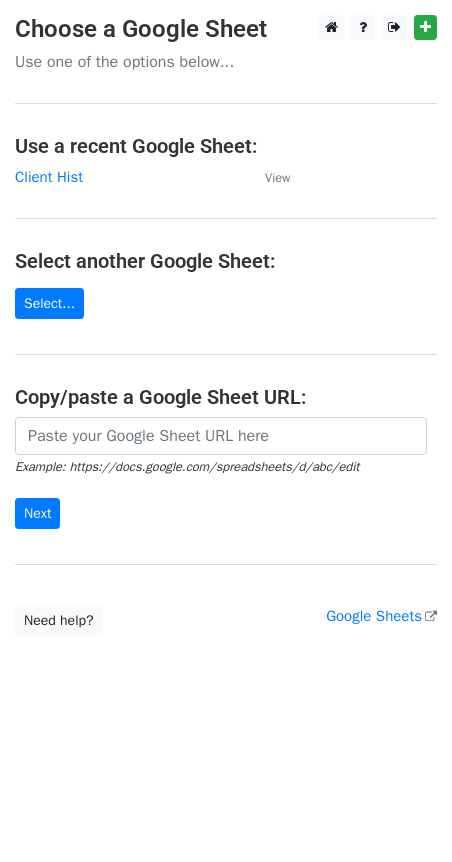 scroll, scrollTop: 0, scrollLeft: 0, axis: both 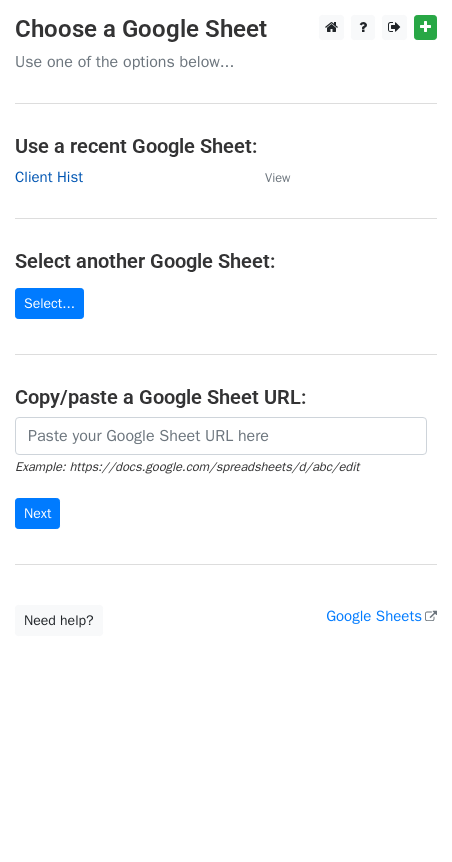 click on "Client Hist" at bounding box center [49, 177] 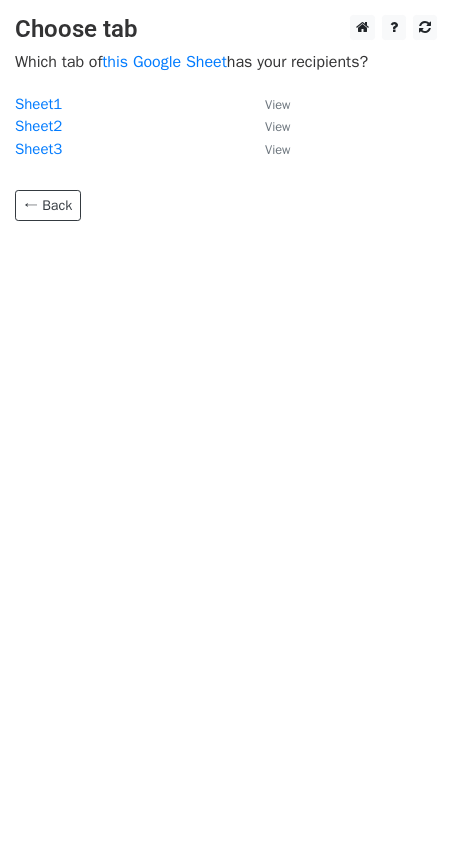 scroll, scrollTop: 0, scrollLeft: 0, axis: both 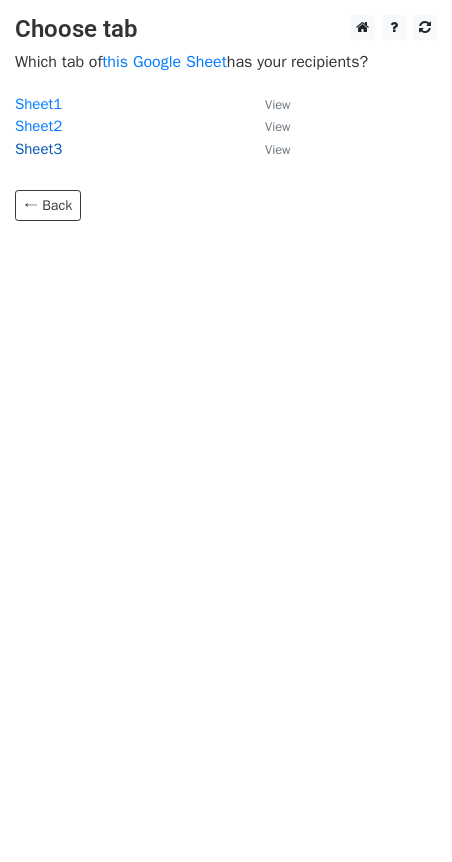 click on "Sheet3" at bounding box center (38, 149) 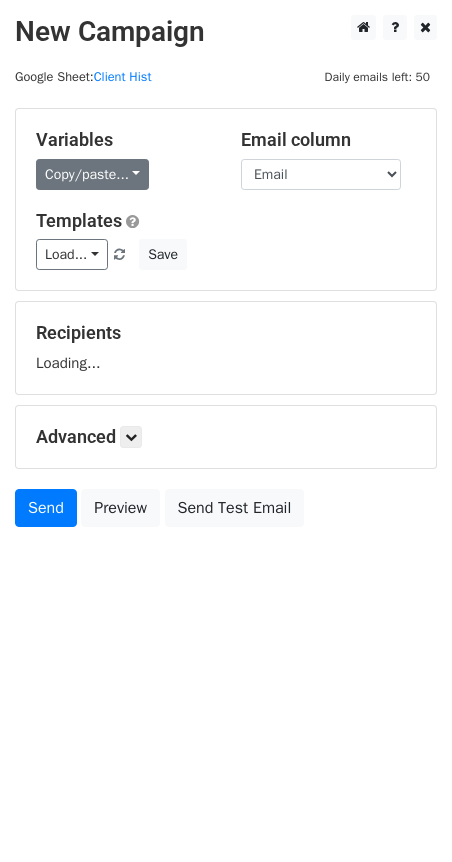 scroll, scrollTop: 0, scrollLeft: 0, axis: both 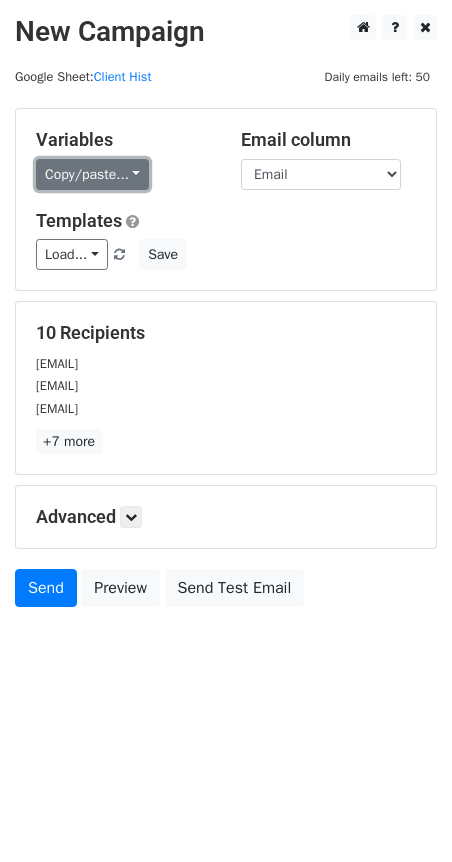 click on "Copy/paste..." at bounding box center (92, 174) 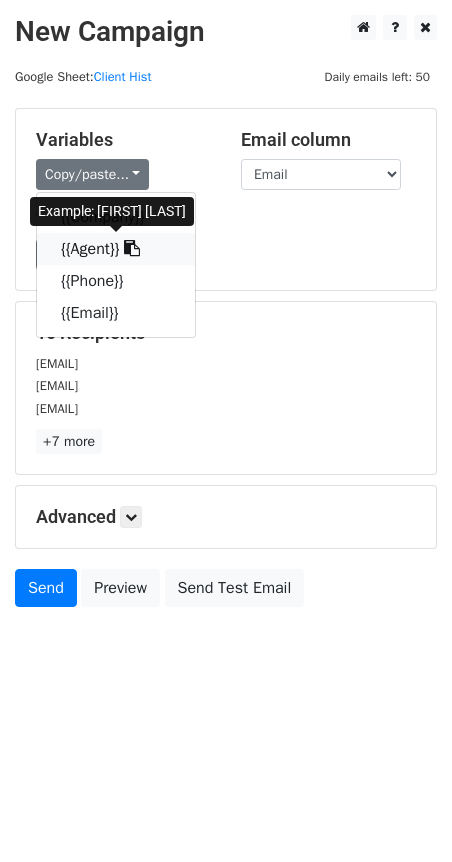 click on "{{Agent}}" at bounding box center [116, 249] 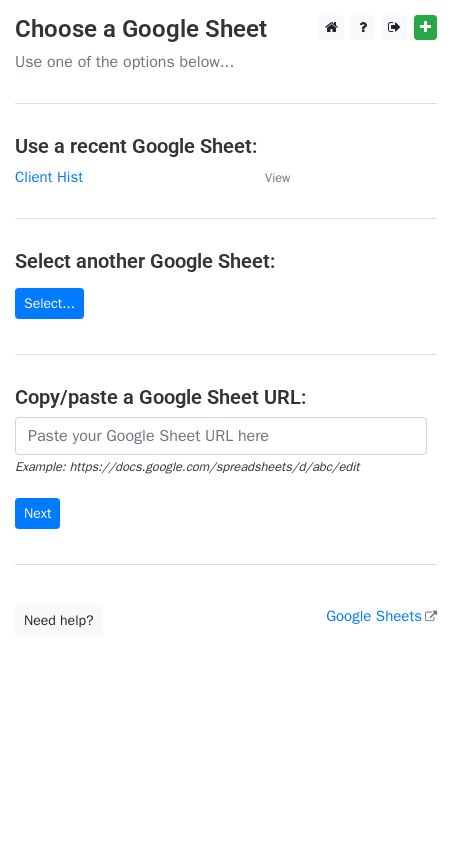 scroll, scrollTop: 0, scrollLeft: 0, axis: both 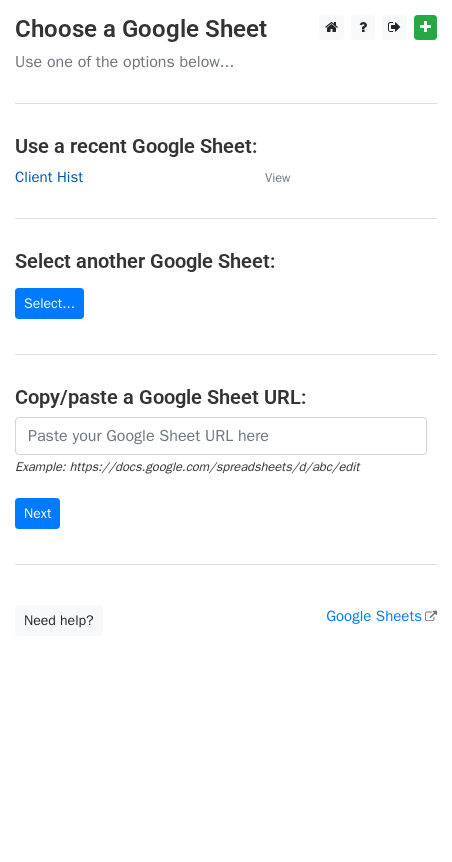 click on "Client Hist" at bounding box center (49, 177) 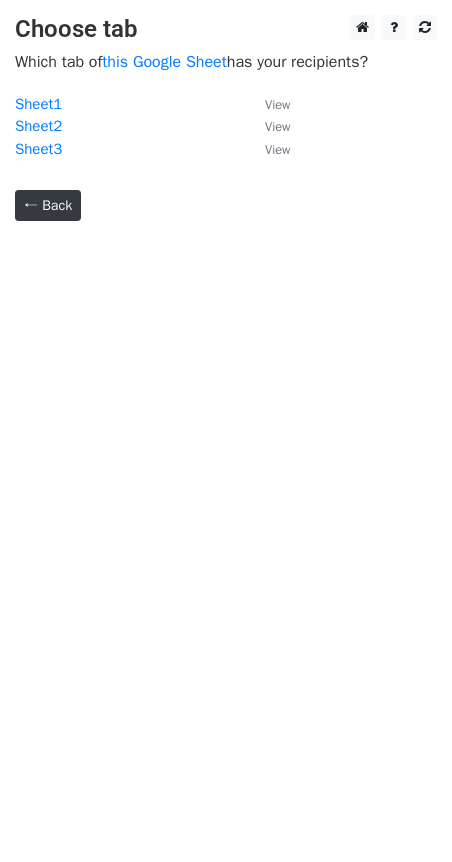 scroll, scrollTop: 0, scrollLeft: 0, axis: both 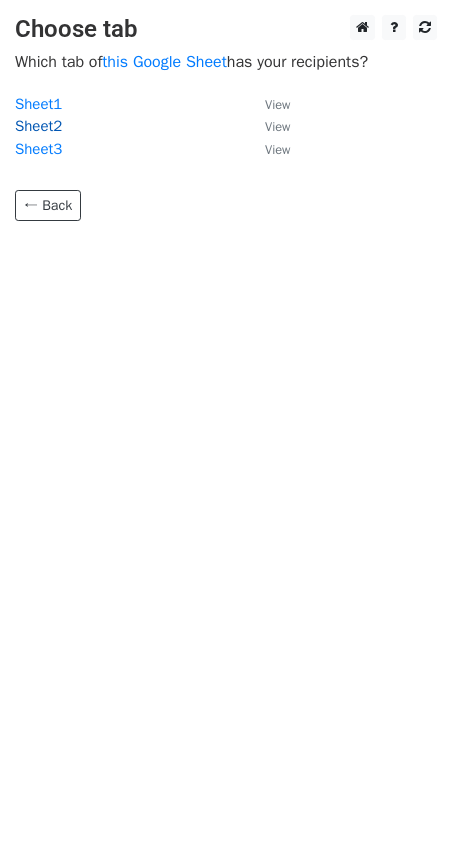 click on "Sheet2" at bounding box center [38, 126] 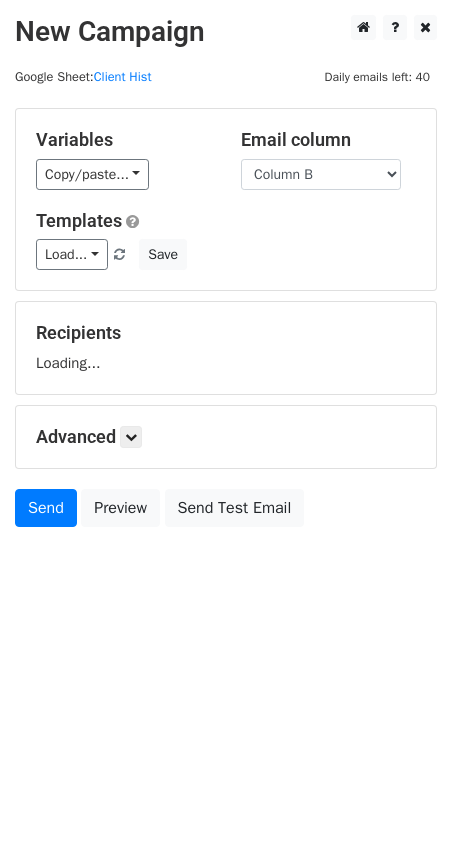 scroll, scrollTop: 0, scrollLeft: 0, axis: both 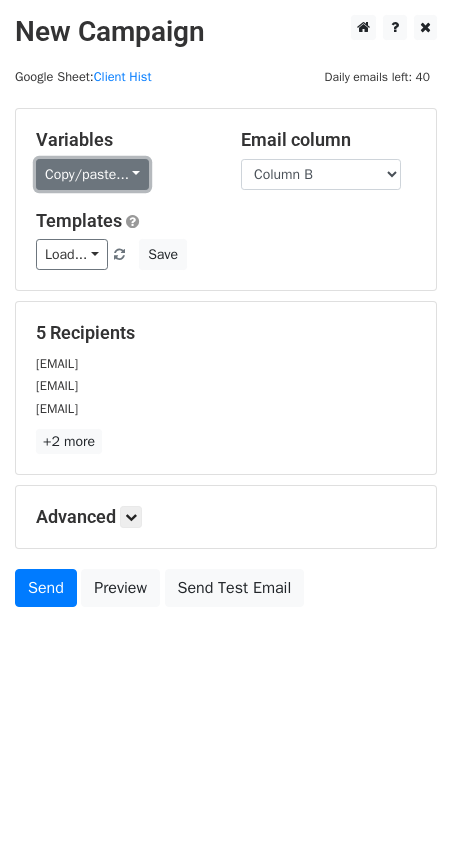 click on "Copy/paste..." at bounding box center [92, 174] 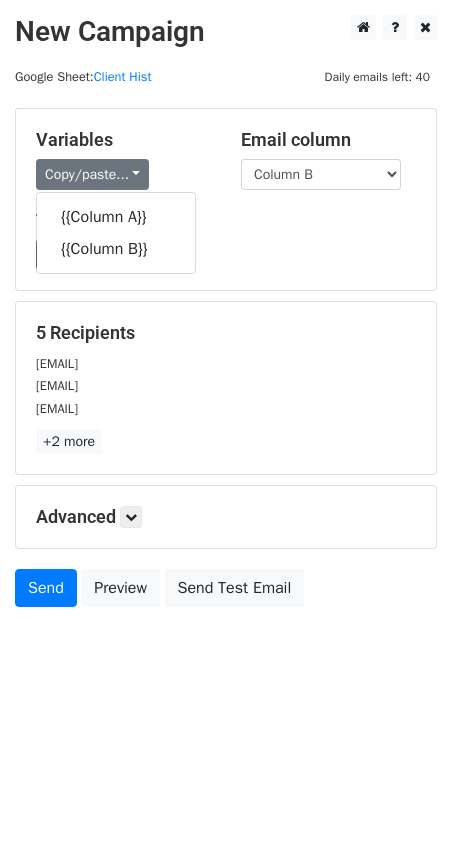 click on "5 Recipients
n.sabljak@deltagrouplog.com
ipping@riverlogistics.com
dat10@valueloads.com
+2 more
5 Recipients
×
n.sabljak@deltagrouplog.com
ipping@riverlogistics.com
dat10@valueloads.com
Loads04@eternitylogistics.co
b.austin@southernreinsllc.com
Close" at bounding box center (226, 388) 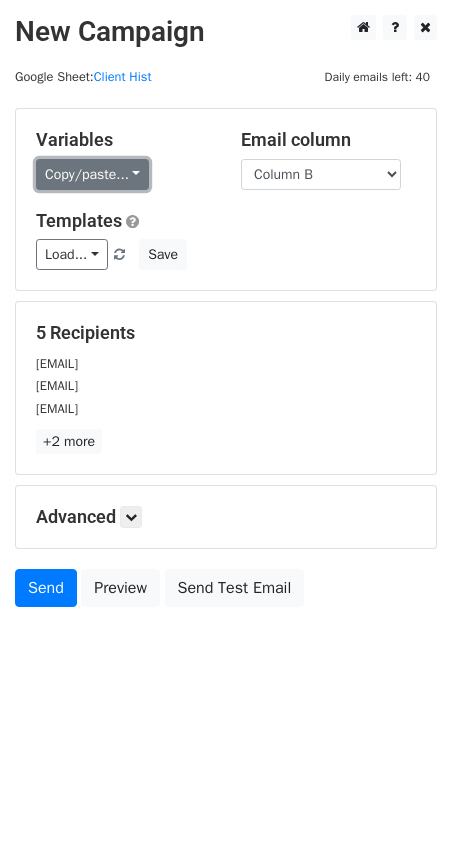 click on "Copy/paste..." at bounding box center (92, 174) 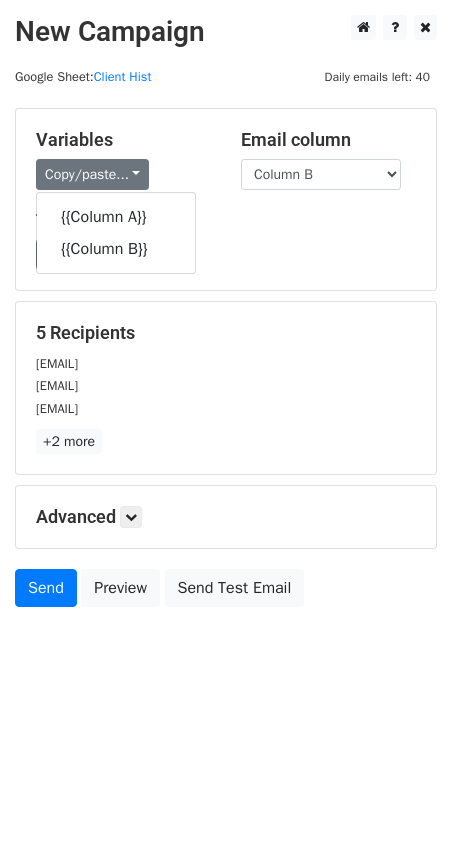 click on "Templates" at bounding box center (226, 221) 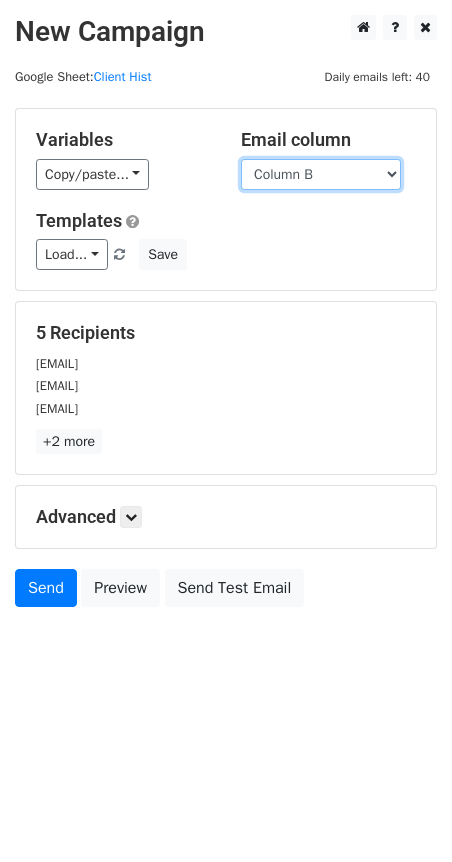 click on "Column A
Column B" at bounding box center [321, 174] 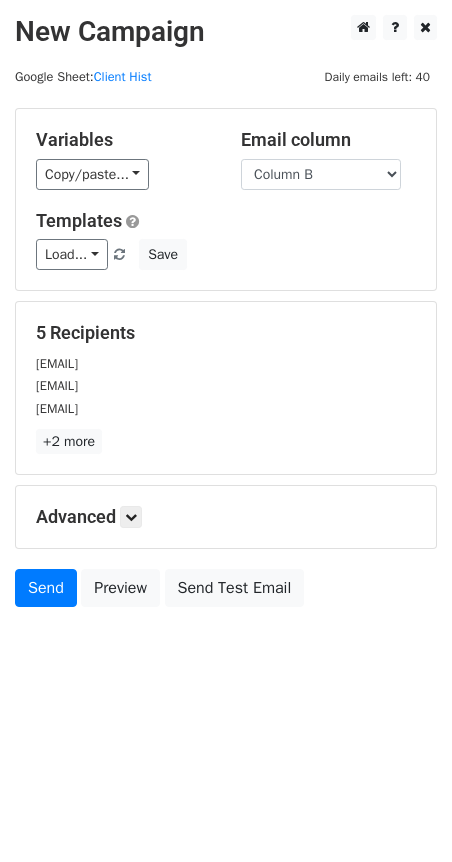 click on "Variables
Copy/paste...
{{Column A}}
{{Column B}}
Email column
Column A
Column B
Templates
Load...
No templates saved
Save" at bounding box center [226, 199] 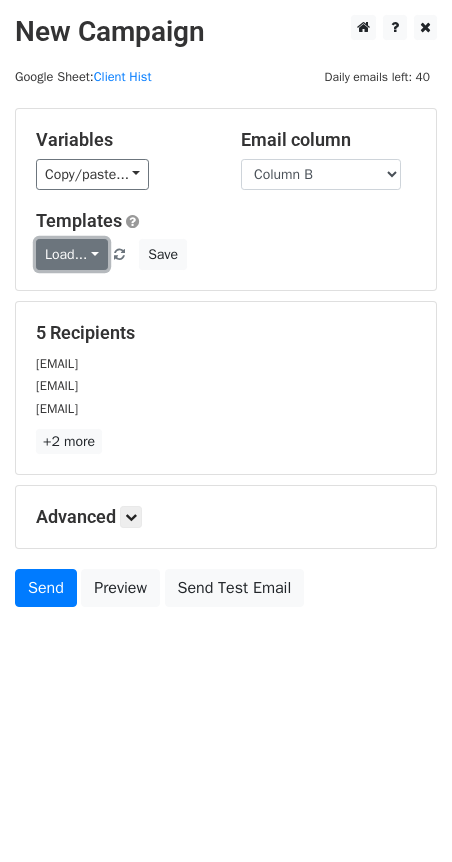 click on "Load..." at bounding box center [72, 254] 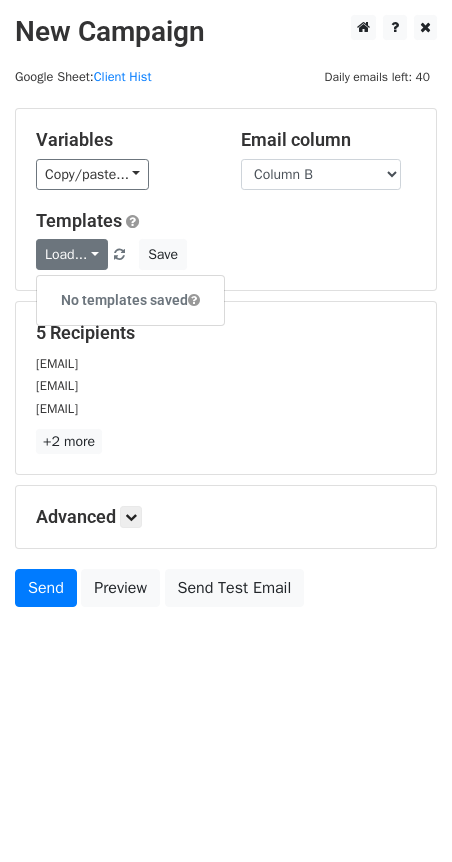 click on "Templates
Load...
No templates saved
Save" at bounding box center [226, 240] 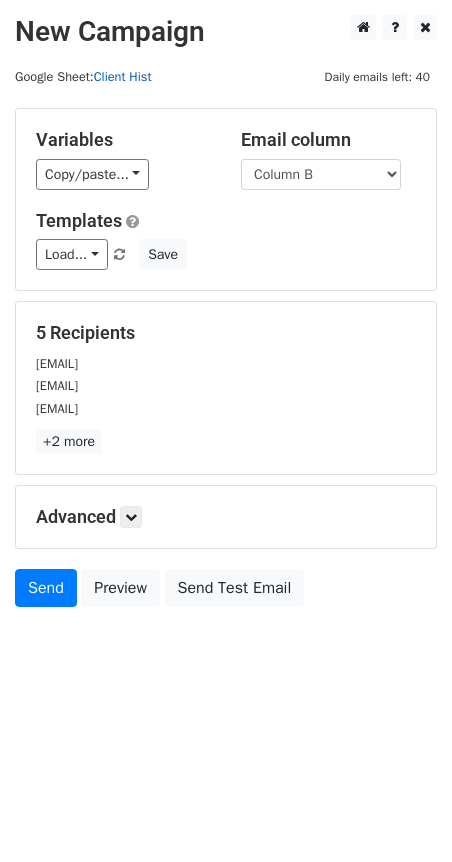 click on "Client Hist" at bounding box center (123, 77) 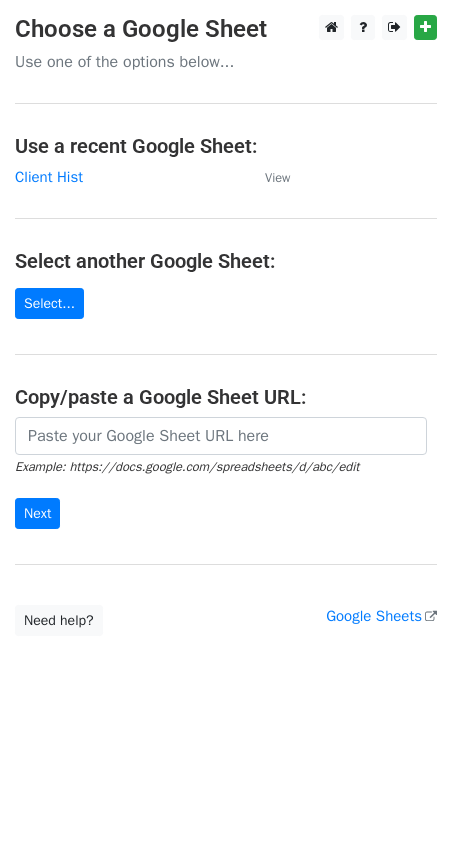 scroll, scrollTop: 0, scrollLeft: 0, axis: both 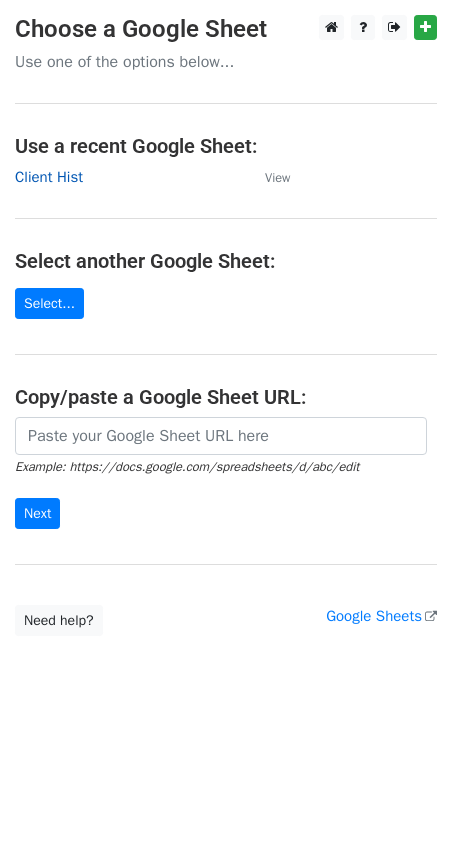 click on "Client Hist" at bounding box center [49, 177] 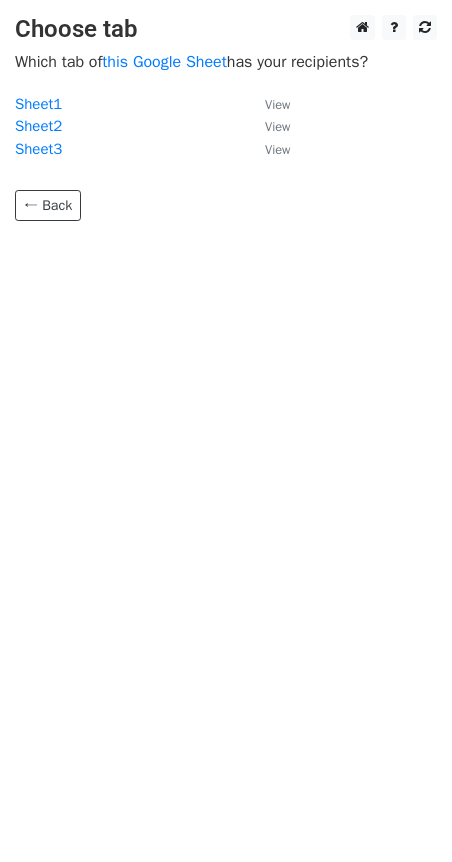 scroll, scrollTop: 0, scrollLeft: 0, axis: both 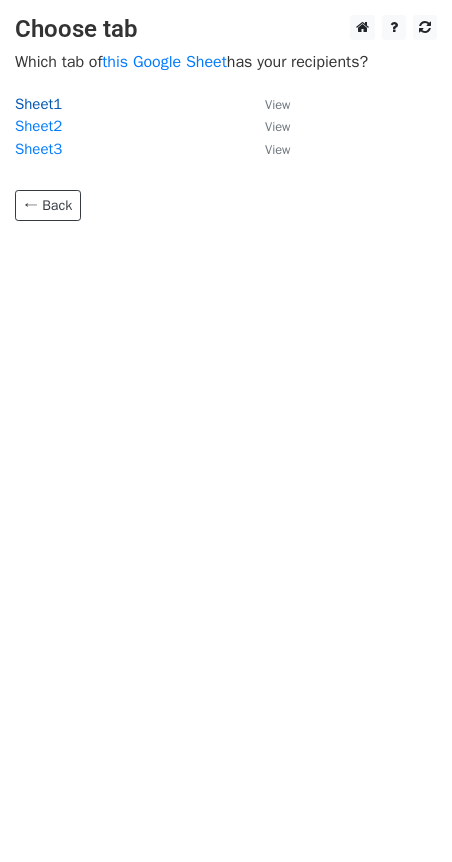 click on "Sheet1" at bounding box center [38, 104] 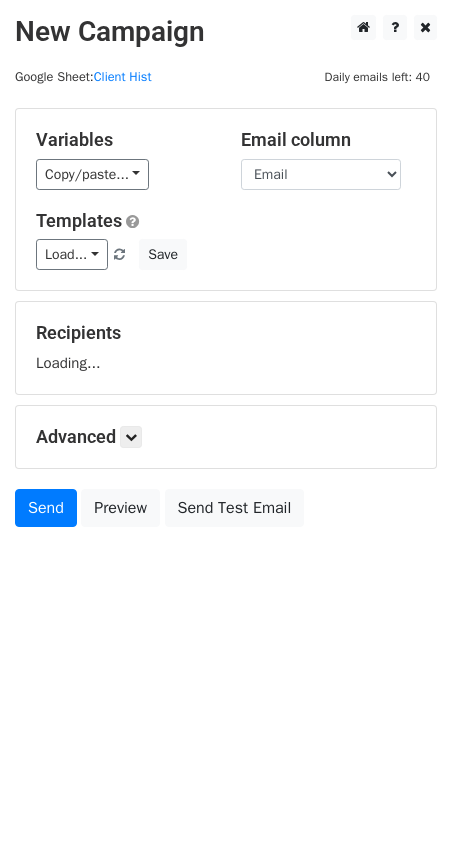 scroll, scrollTop: 0, scrollLeft: 0, axis: both 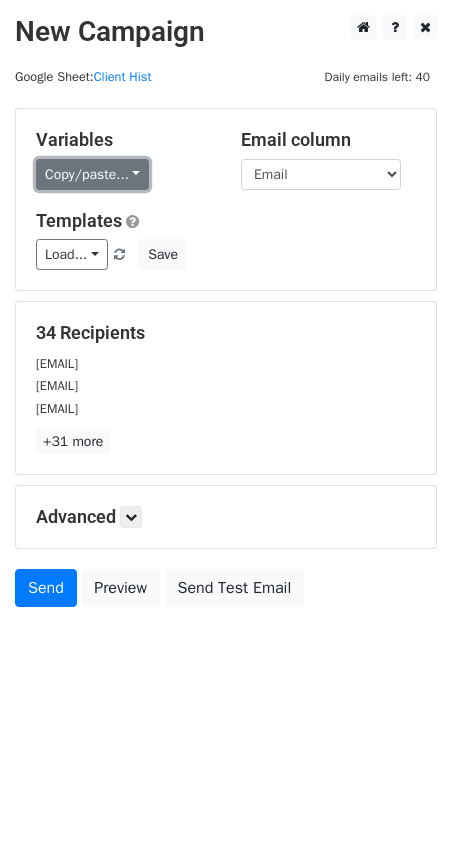 click on "Copy/paste..." at bounding box center (92, 174) 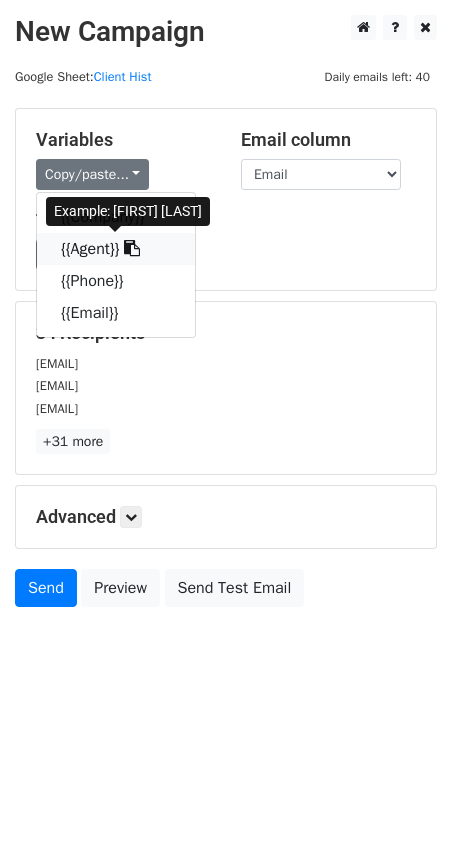click on "{{Agent}}" at bounding box center (116, 249) 